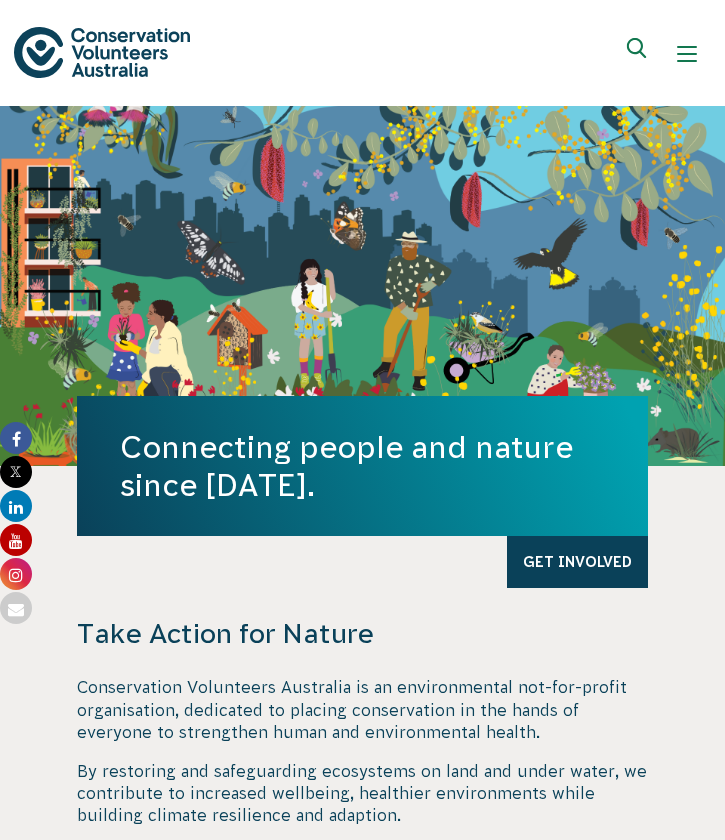 scroll, scrollTop: 0, scrollLeft: 0, axis: both 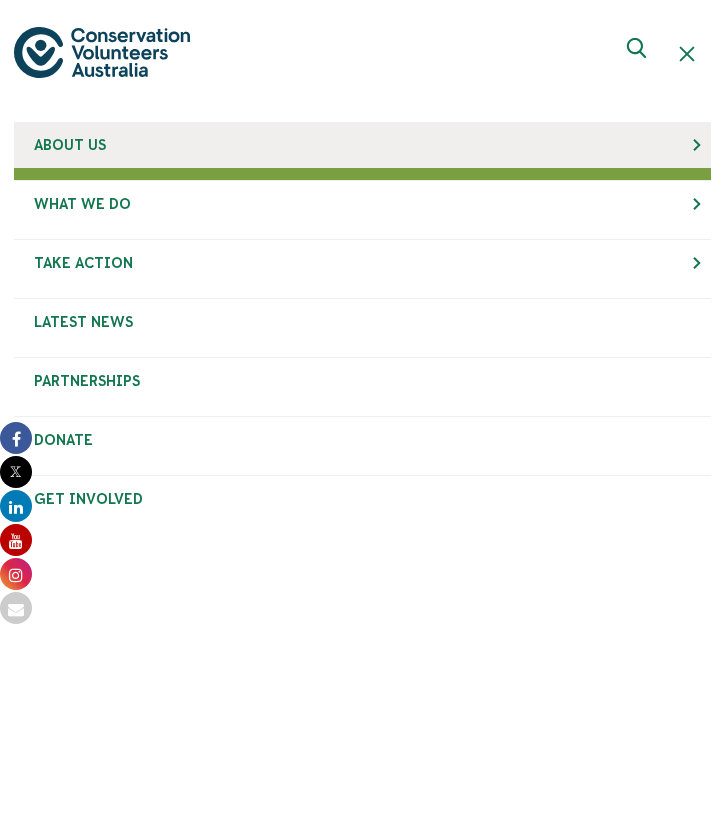 click on "About Us" at bounding box center (362, 145) 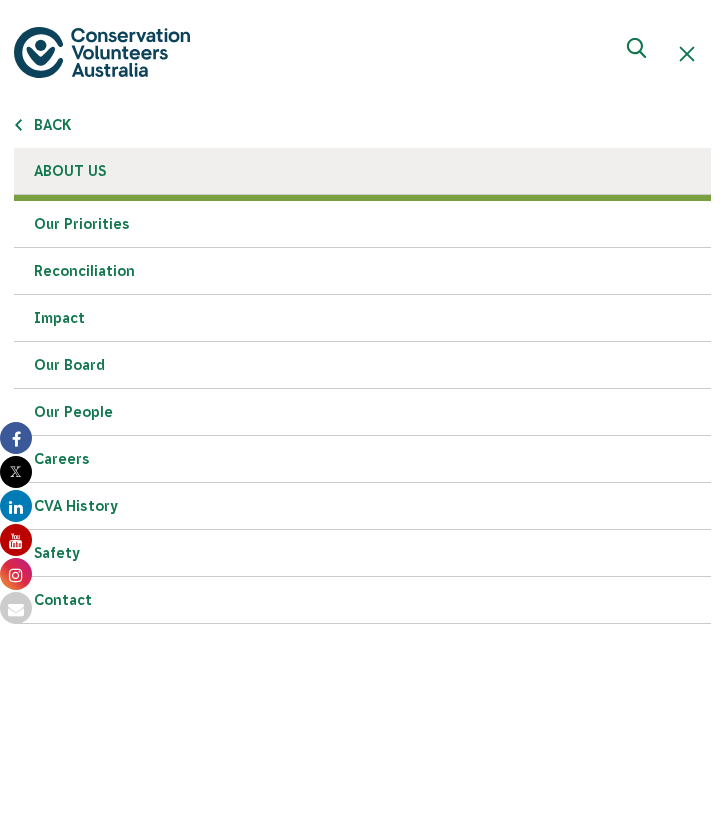click on "About Us" at bounding box center [362, 171] 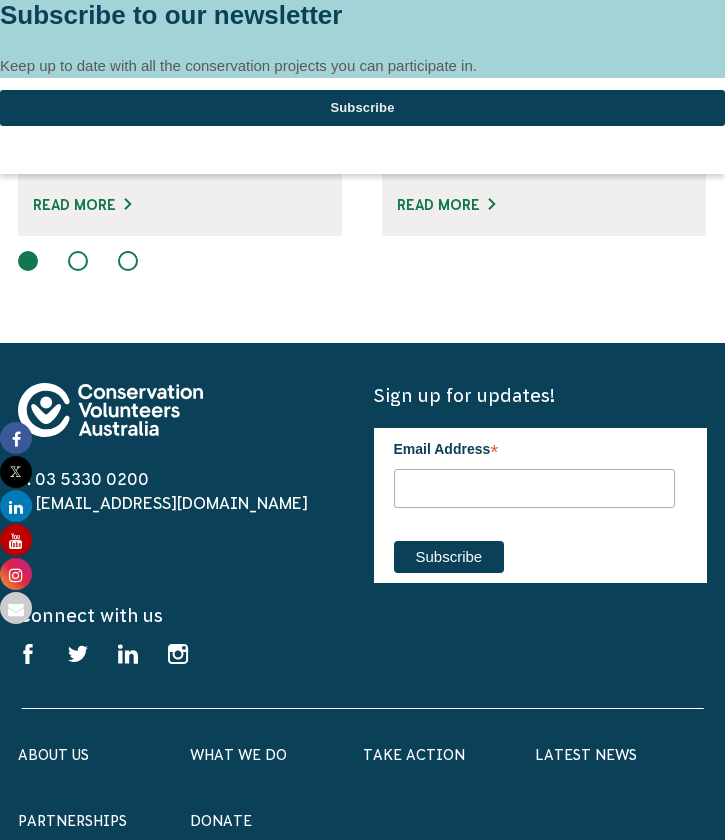 scroll, scrollTop: 2873, scrollLeft: 0, axis: vertical 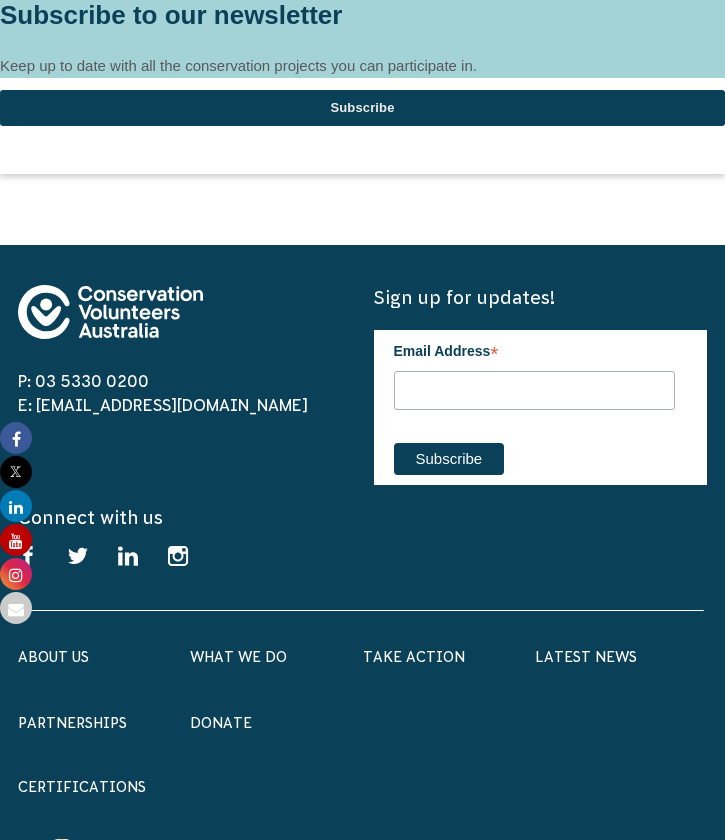 click at bounding box center [362, 0] 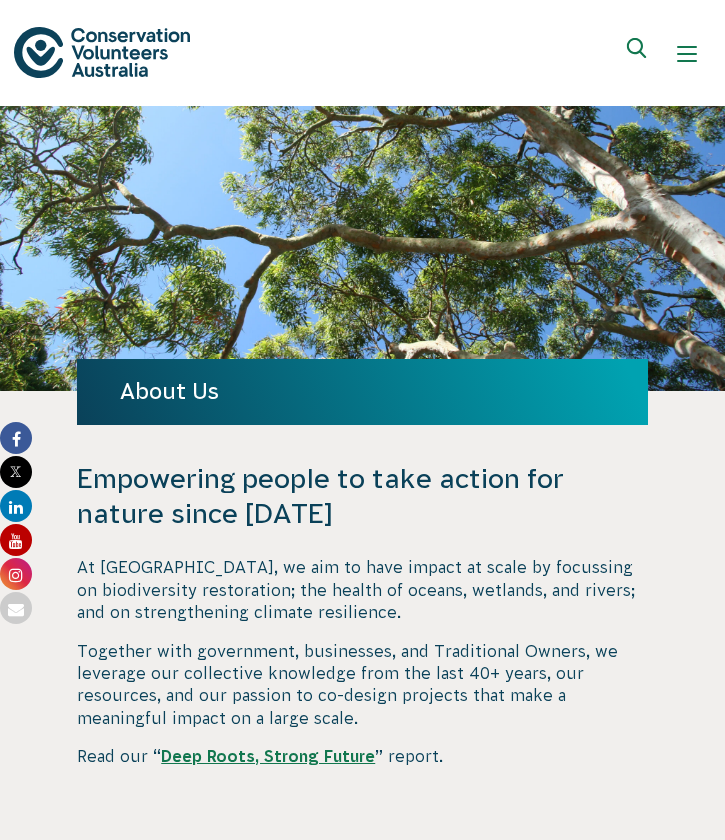 scroll, scrollTop: 0, scrollLeft: 0, axis: both 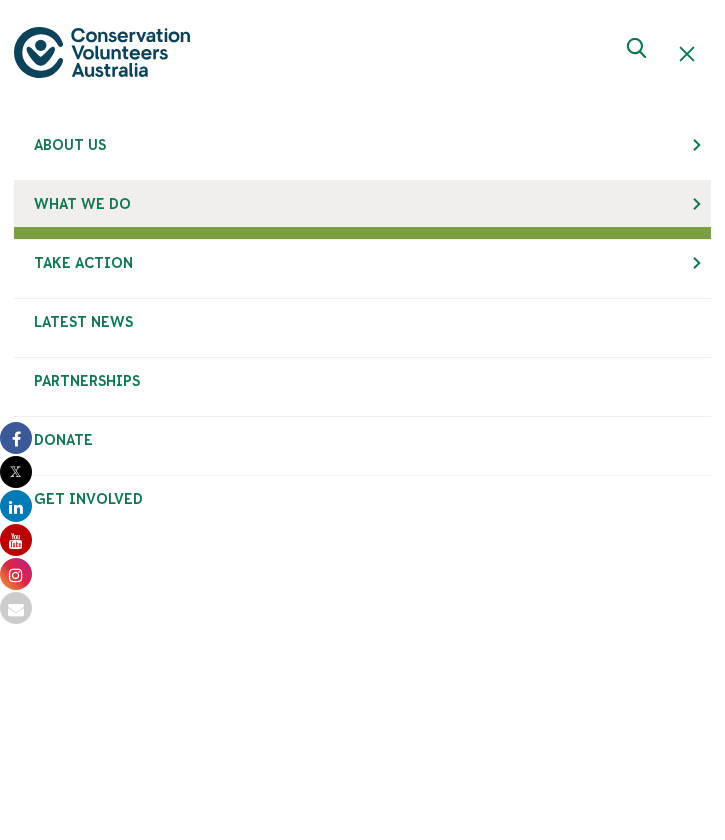 click on "What We Do" at bounding box center [362, 204] 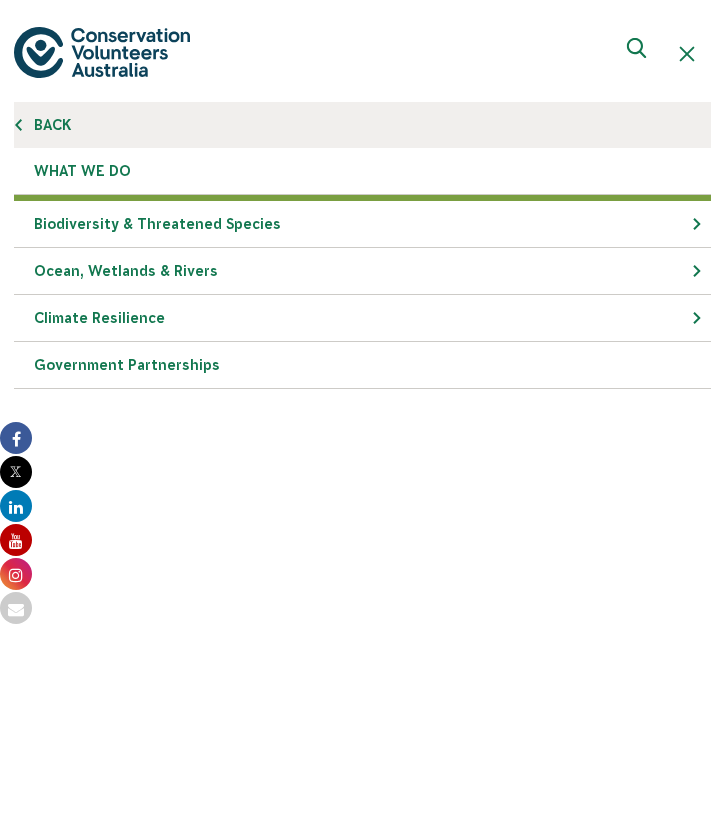 click on "Back" at bounding box center (362, 125) 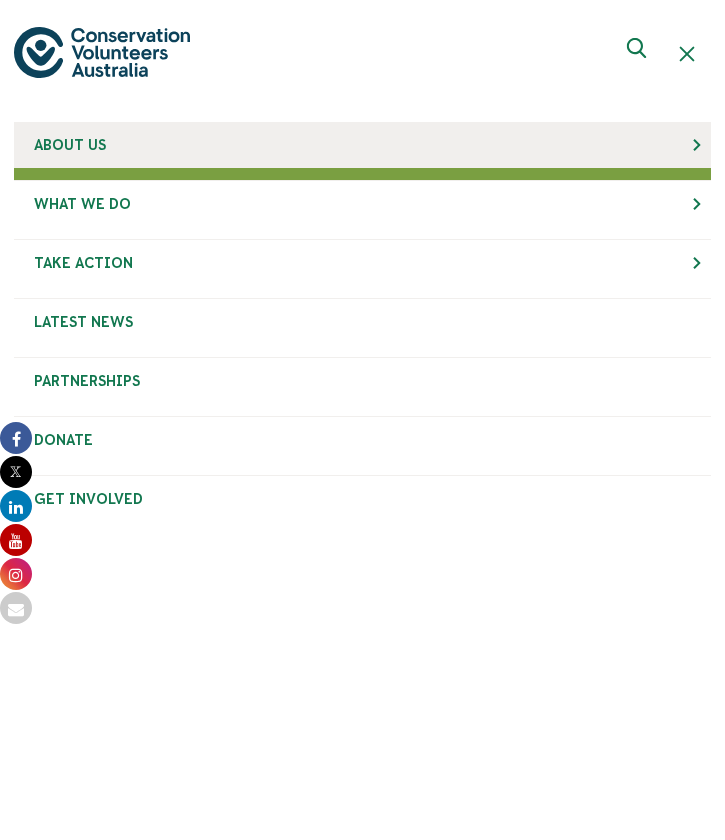 click on "About Us" at bounding box center [362, 145] 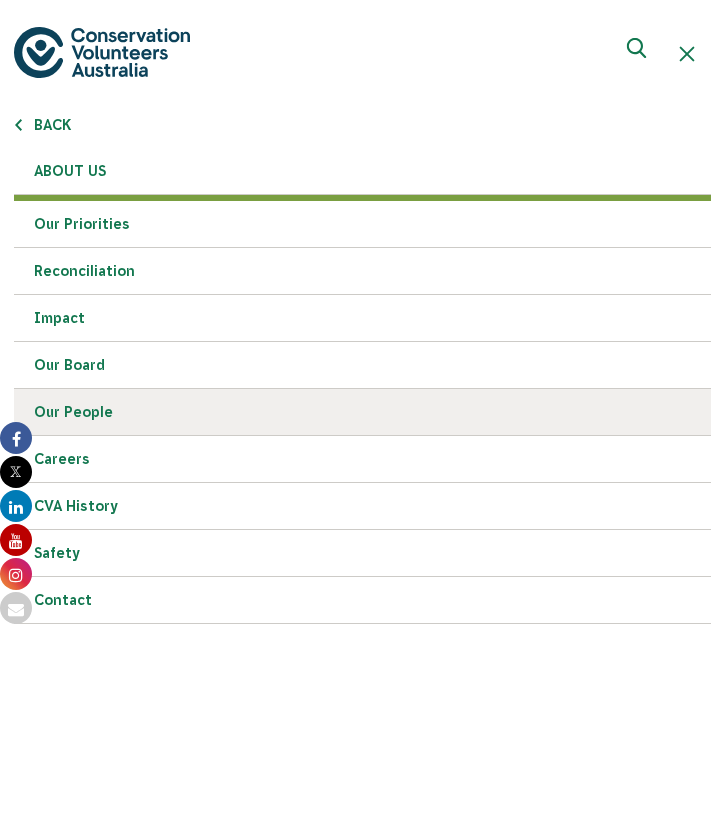 click on "Our People" at bounding box center (362, 412) 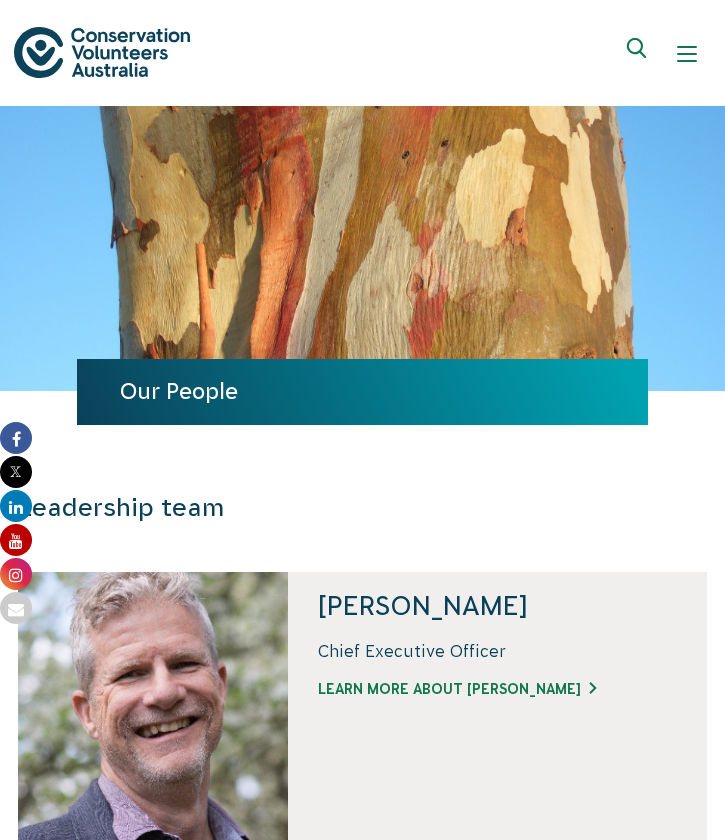 scroll, scrollTop: 0, scrollLeft: 0, axis: both 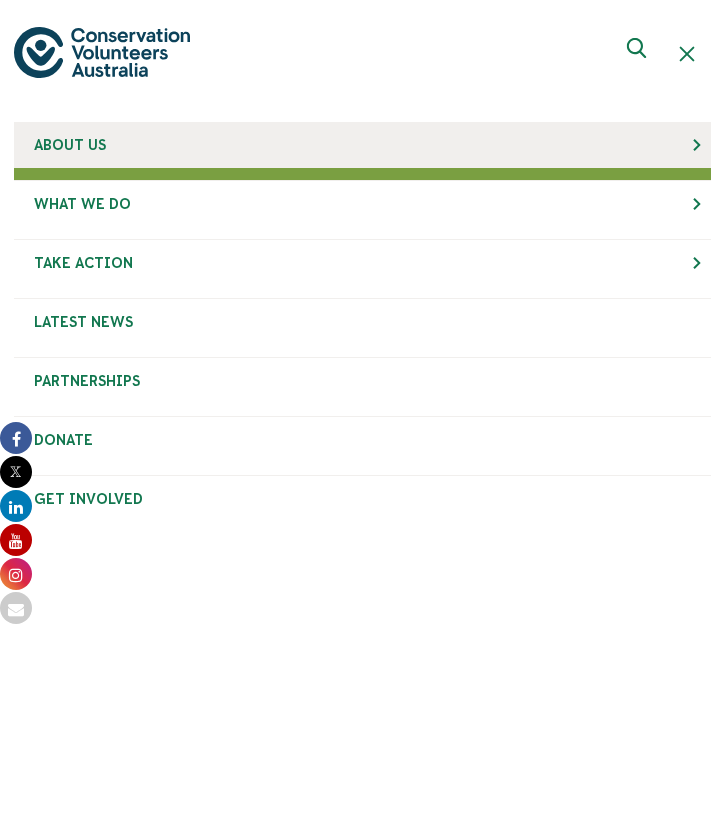 click on "About Us" at bounding box center (362, 145) 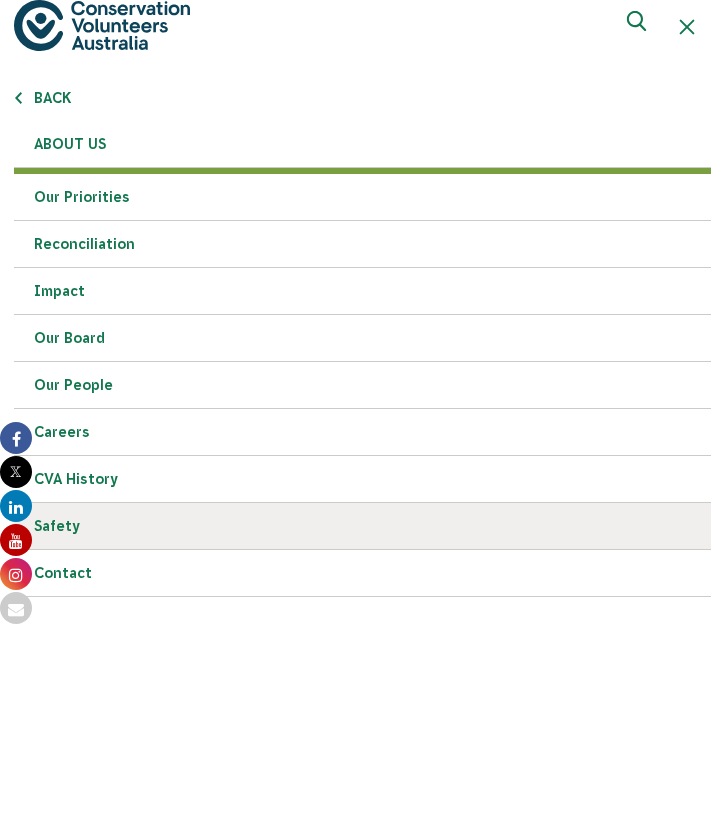 scroll, scrollTop: 0, scrollLeft: 0, axis: both 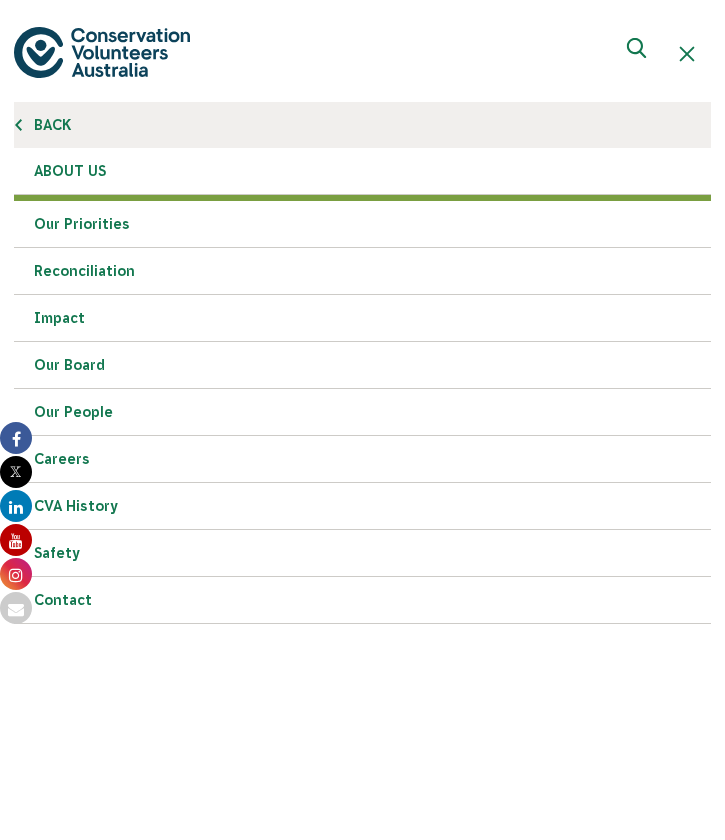 click on "Back" at bounding box center (362, 125) 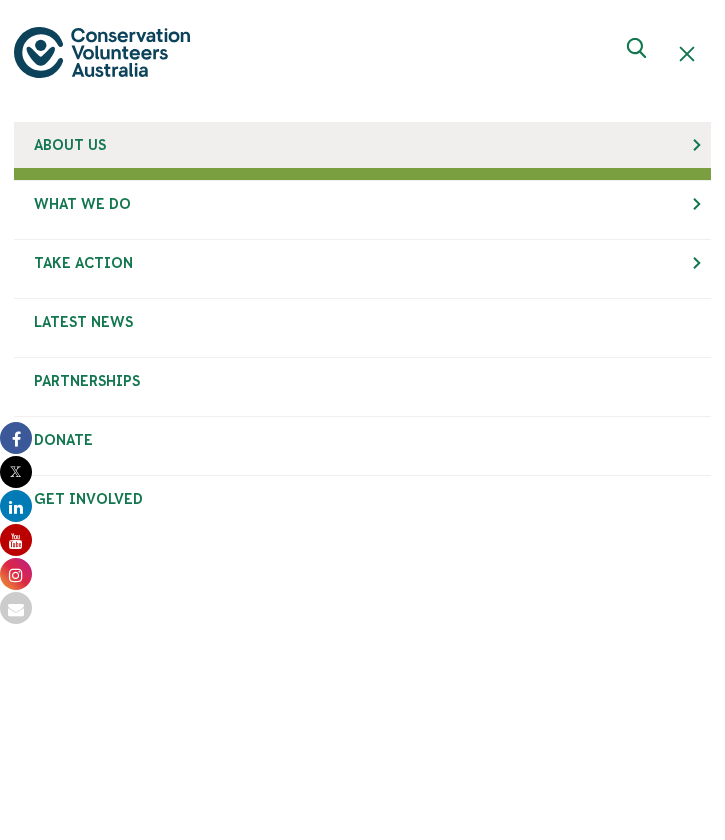 click on "About Us" at bounding box center [362, 145] 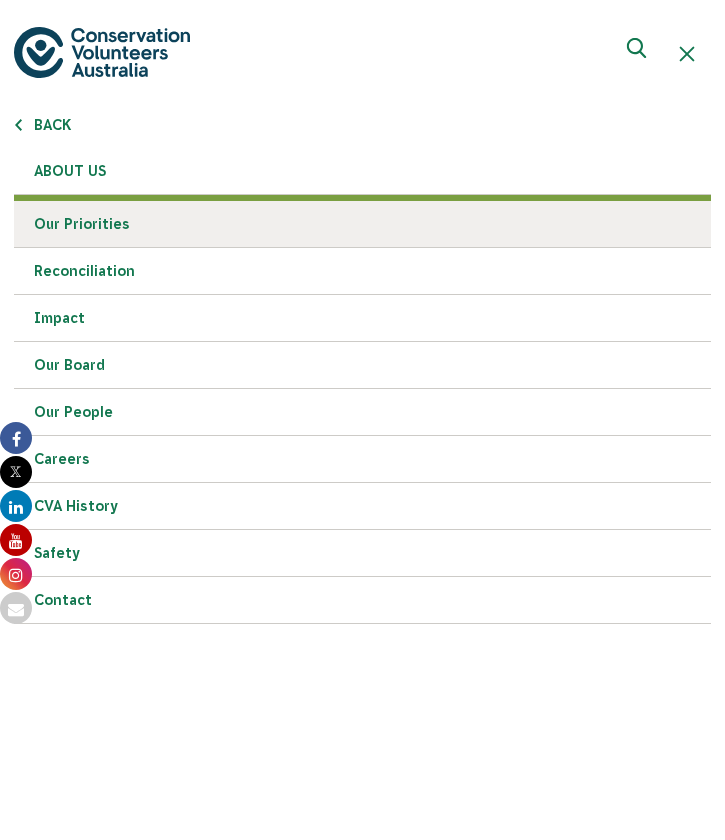 click on "Our Priorities" at bounding box center [362, 224] 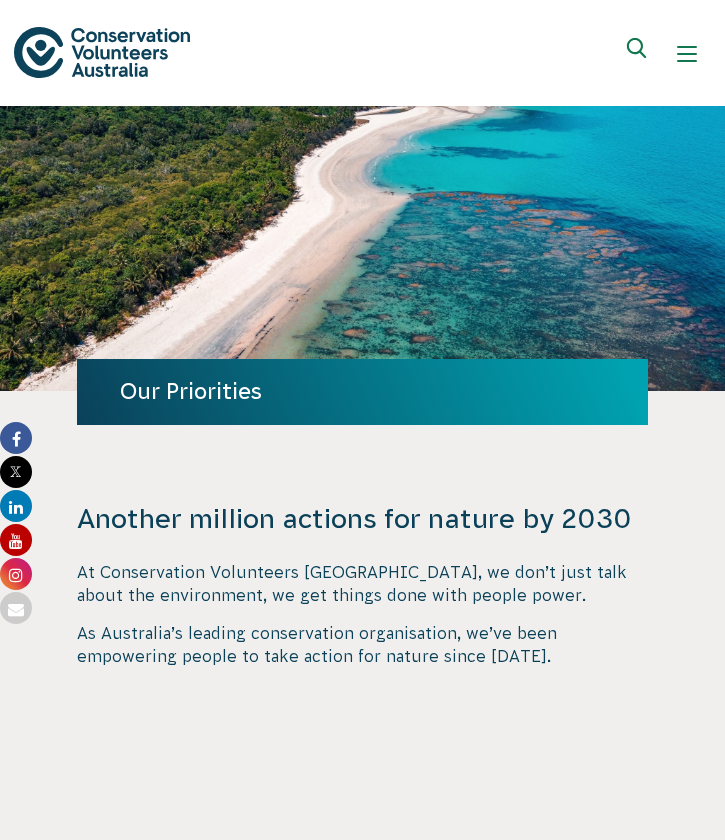 scroll, scrollTop: 0, scrollLeft: 0, axis: both 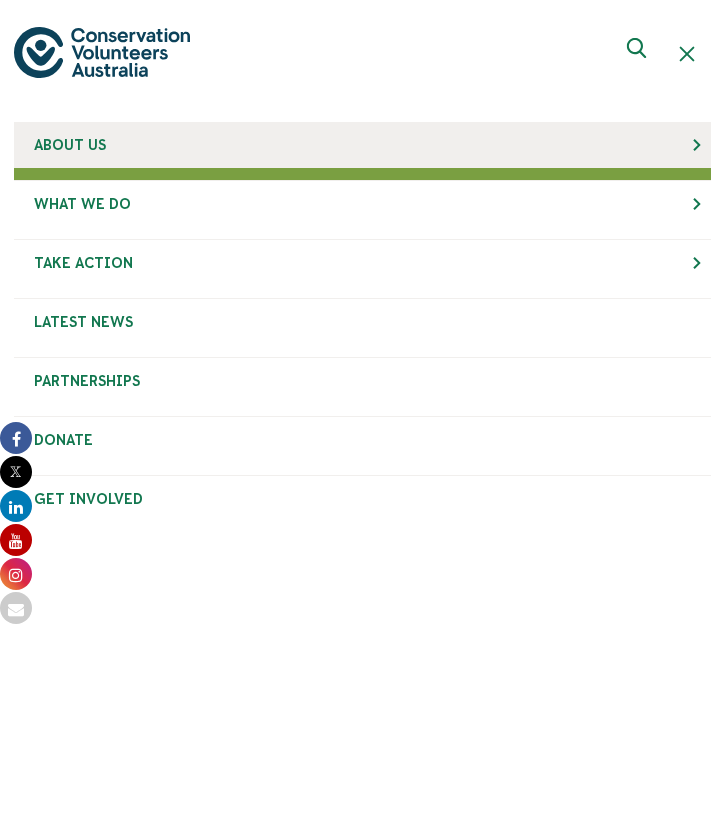click on "About Us" at bounding box center [362, 145] 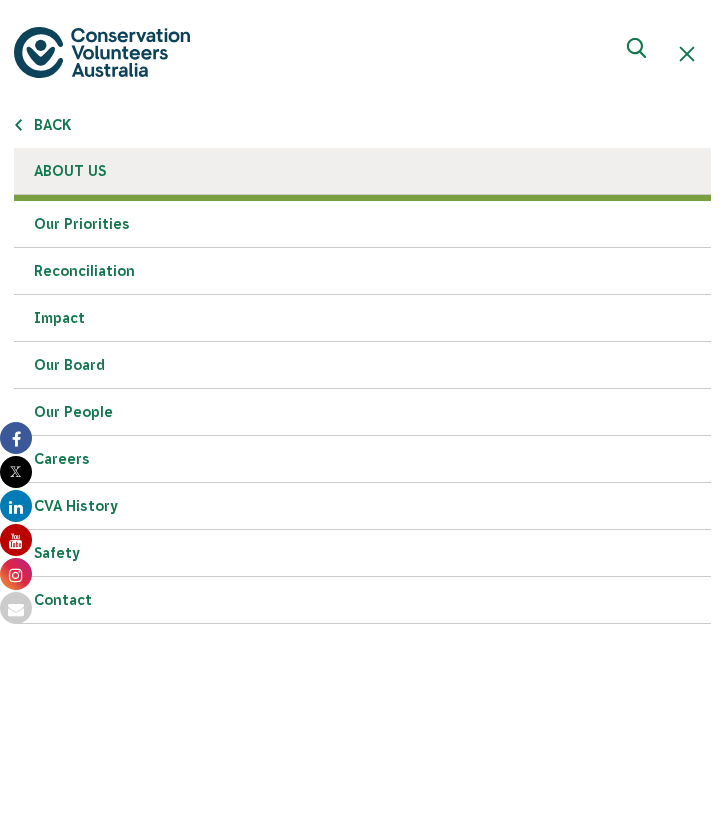 click on "About Us" at bounding box center [362, 171] 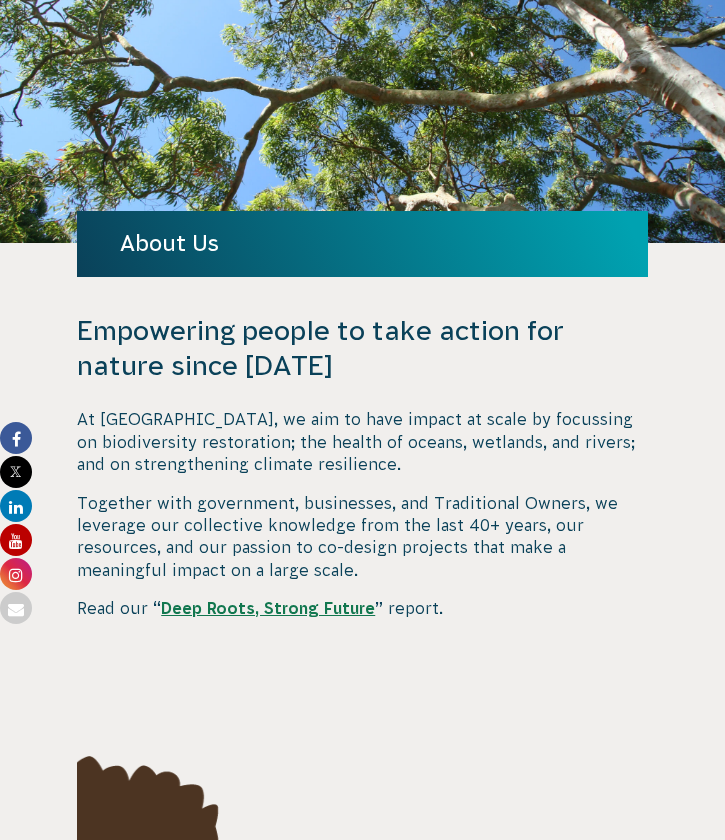 scroll, scrollTop: 155, scrollLeft: 0, axis: vertical 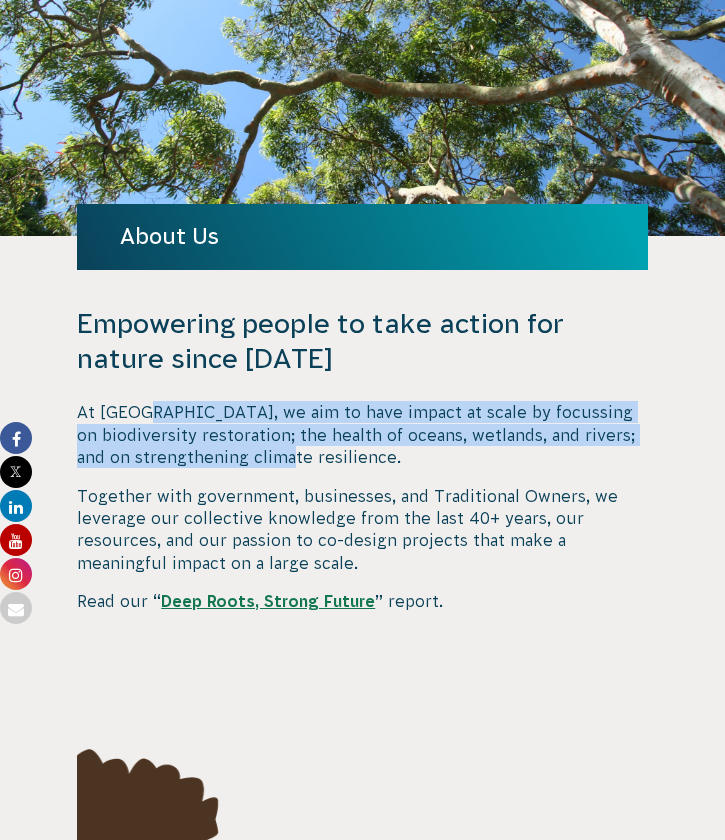 drag, startPoint x: 358, startPoint y: 461, endPoint x: 144, endPoint y: 419, distance: 218.08255 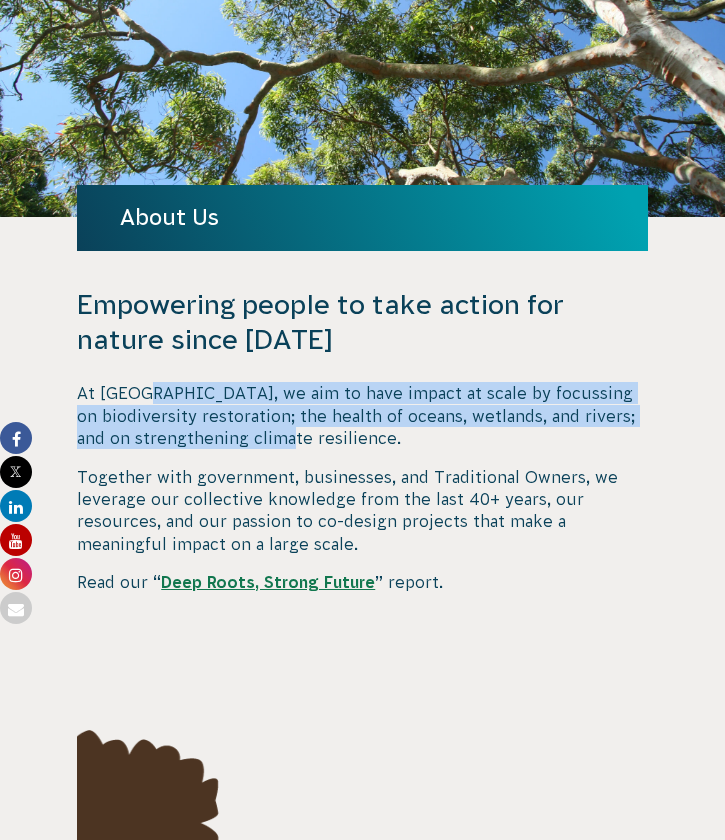 scroll, scrollTop: 176, scrollLeft: 0, axis: vertical 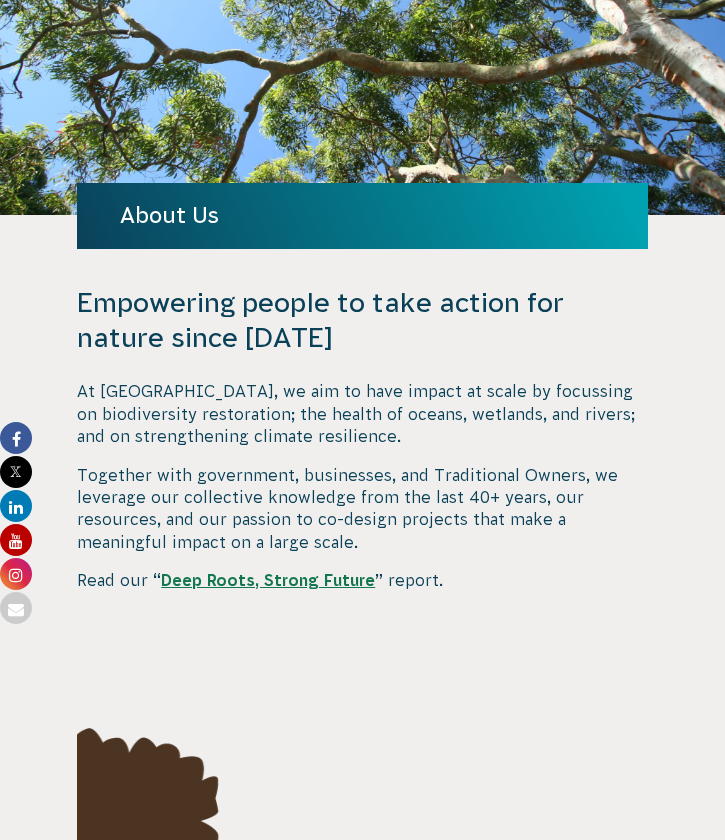 click on "Together with government, businesses, and Traditional Owners, we leverage our collective knowledge from the last 40+ years, our resources, and our passion to co-design projects that make a meaningful impact on a large scale." at bounding box center [362, 509] 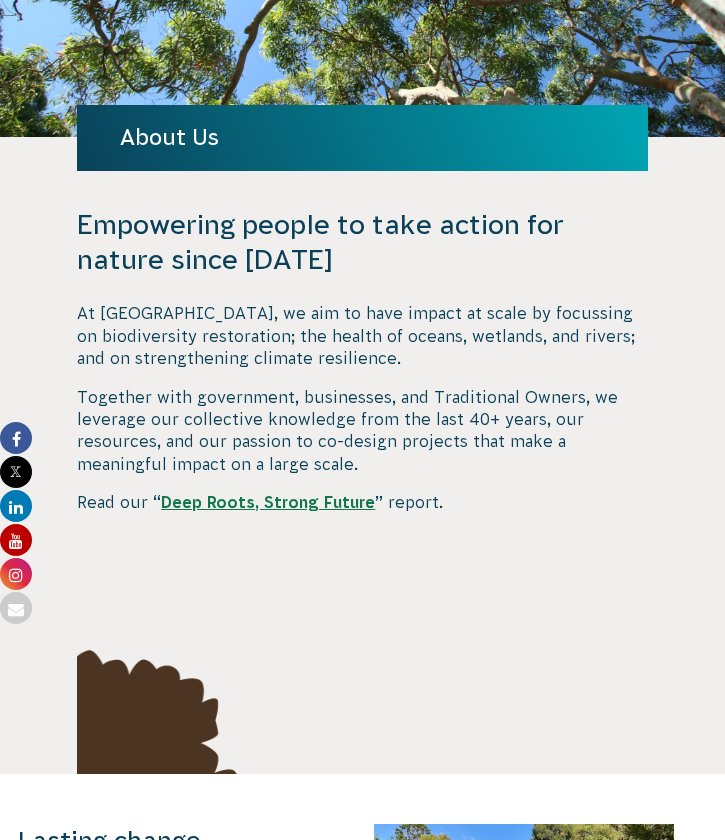 scroll, scrollTop: 263, scrollLeft: 0, axis: vertical 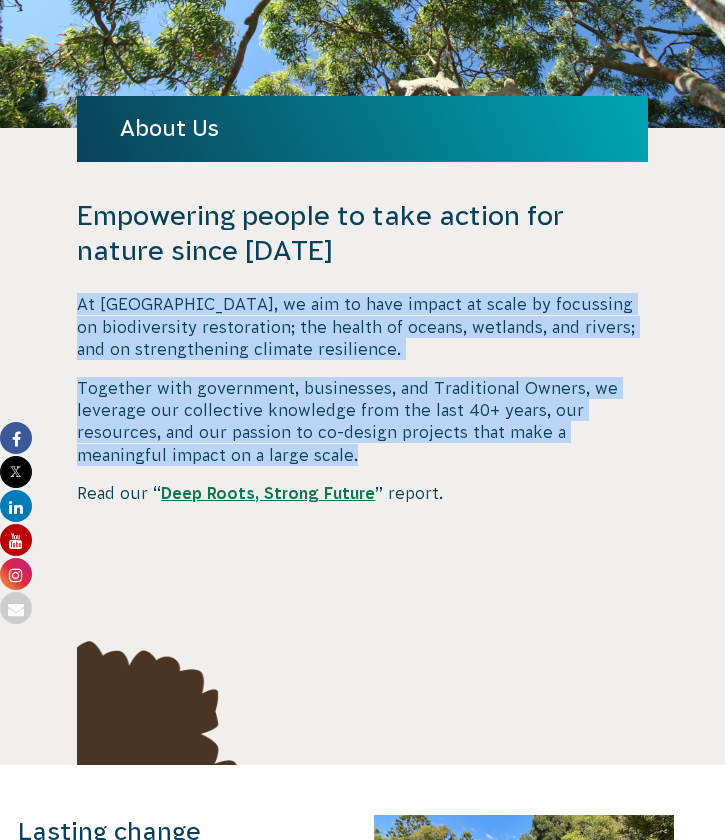 drag, startPoint x: 79, startPoint y: 306, endPoint x: 386, endPoint y: 456, distance: 341.68552 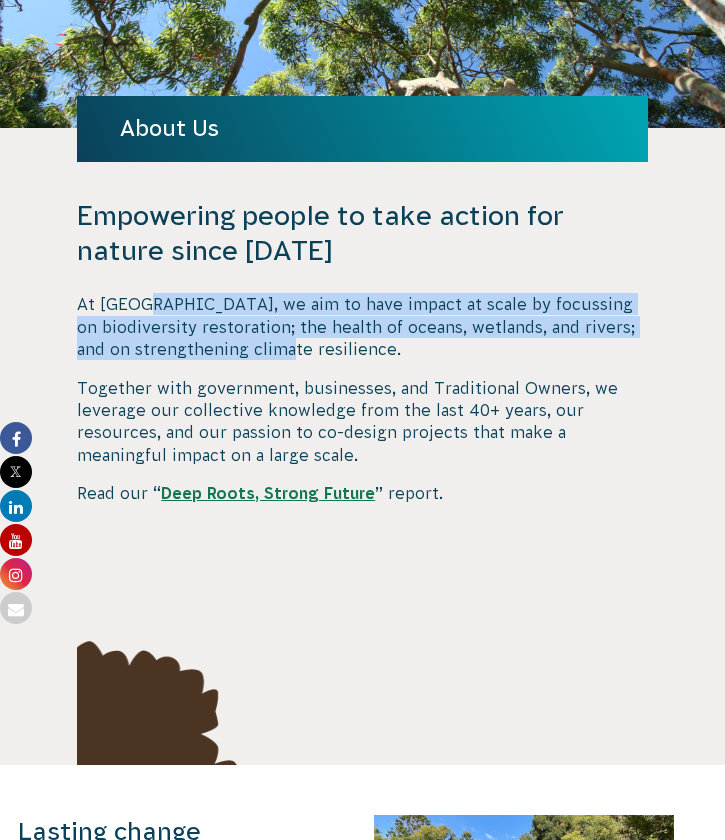 drag, startPoint x: 355, startPoint y: 345, endPoint x: 144, endPoint y: 306, distance: 214.57399 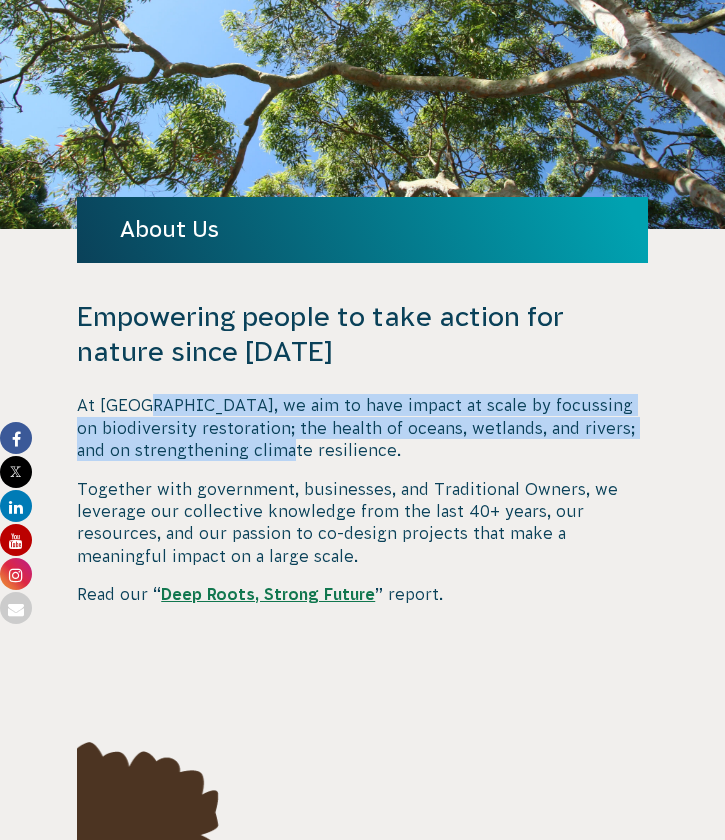 scroll, scrollTop: 211, scrollLeft: 0, axis: vertical 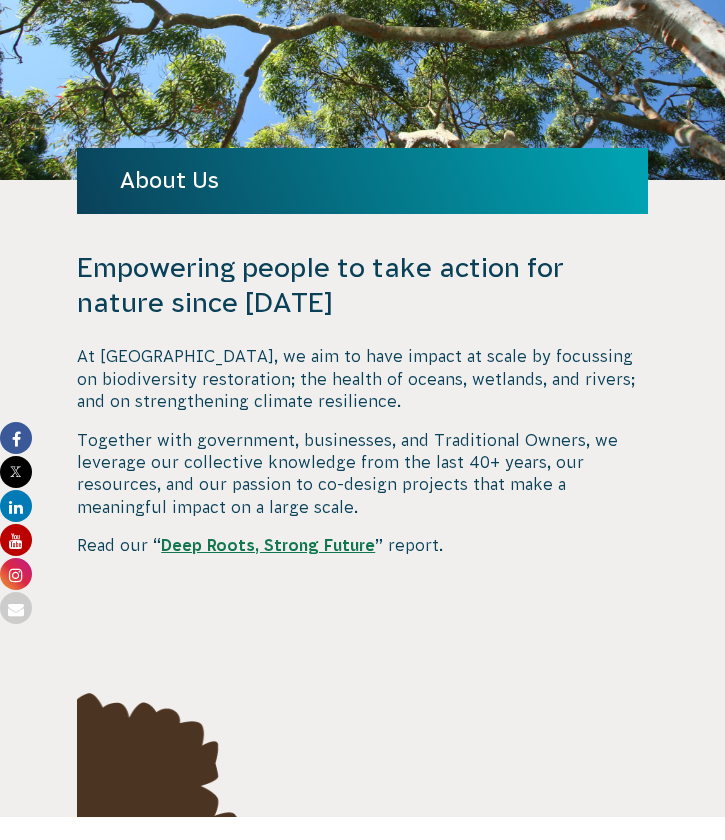 click on "Together with government, businesses, and Traditional Owners, we leverage our collective knowledge from the last 40+ years, our resources, and our passion to co-design projects that make a meaningful impact on a large scale." at bounding box center (362, 474) 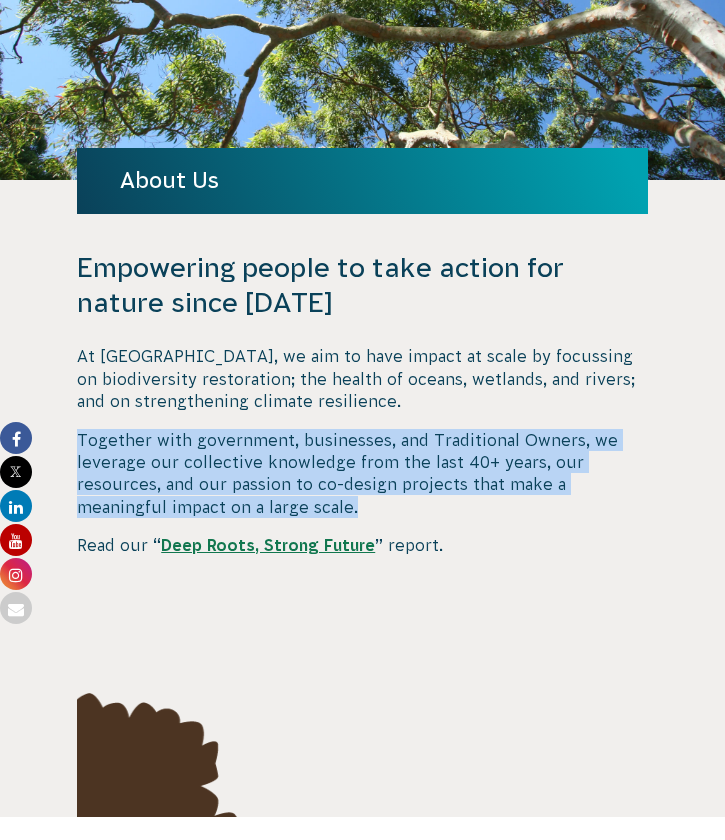 drag, startPoint x: 74, startPoint y: 431, endPoint x: 399, endPoint y: 495, distance: 331.2416 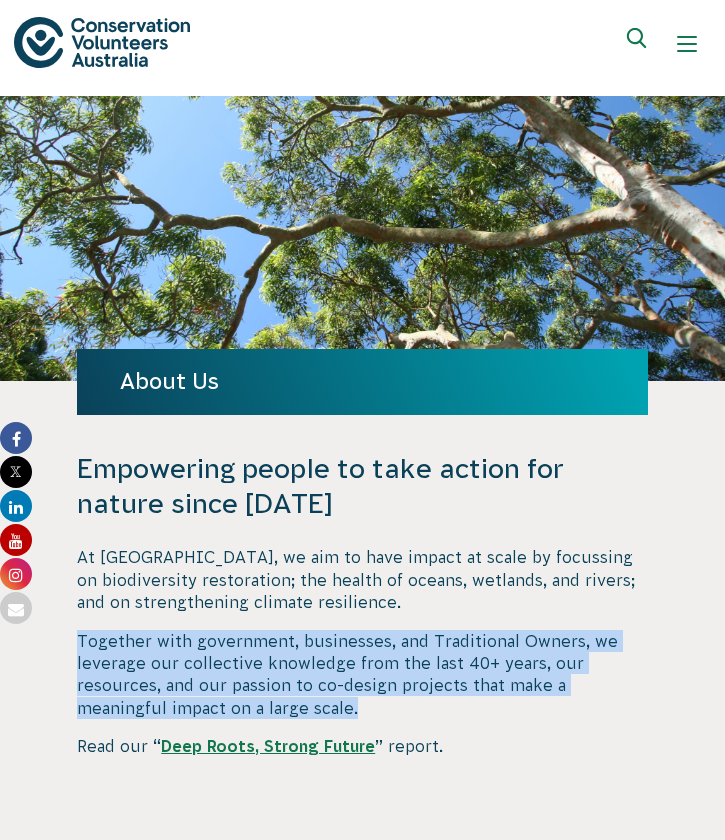 scroll, scrollTop: 18, scrollLeft: 0, axis: vertical 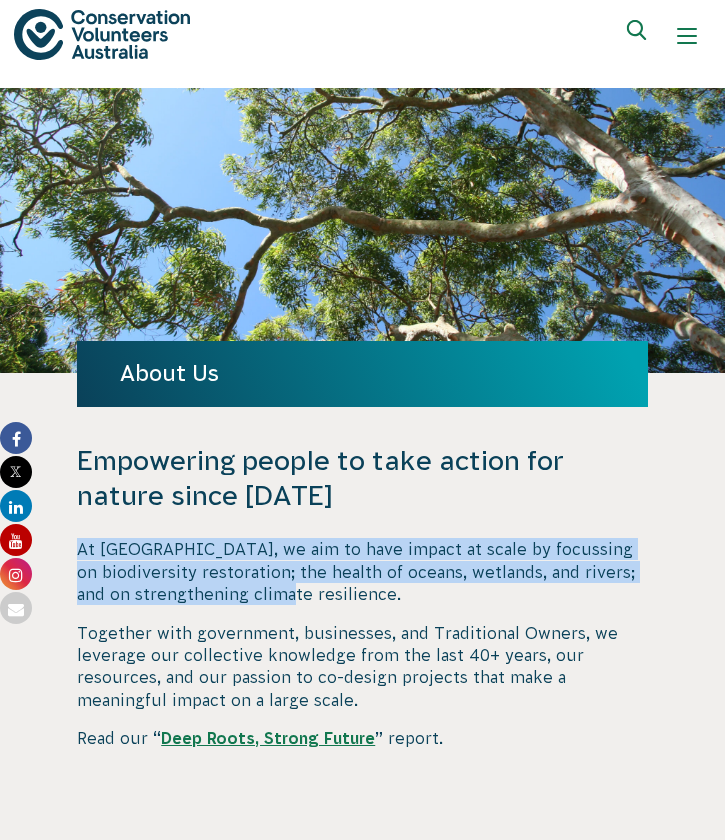 drag, startPoint x: 341, startPoint y: 592, endPoint x: 114, endPoint y: 516, distance: 239.38463 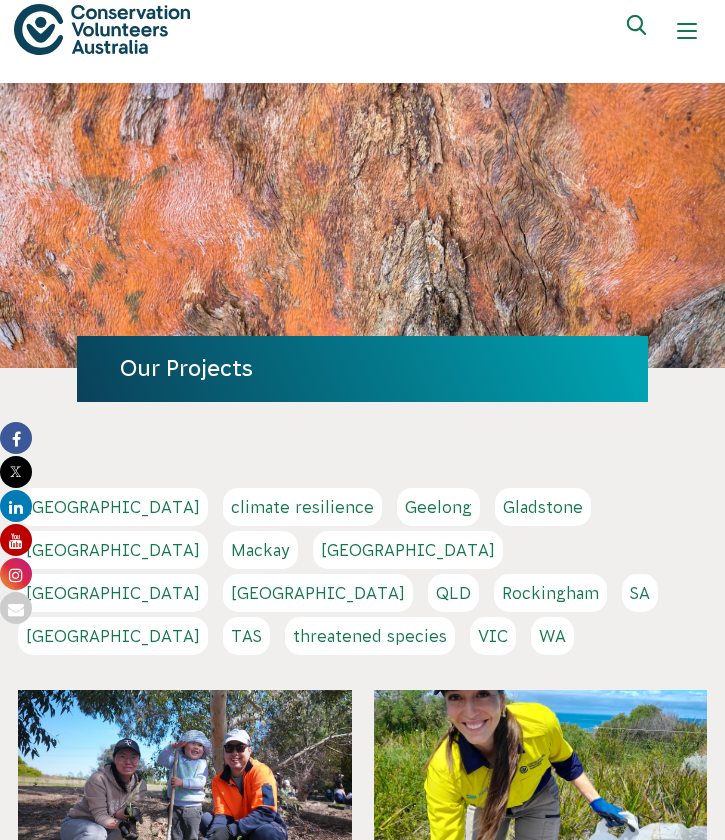 scroll, scrollTop: 27, scrollLeft: 0, axis: vertical 